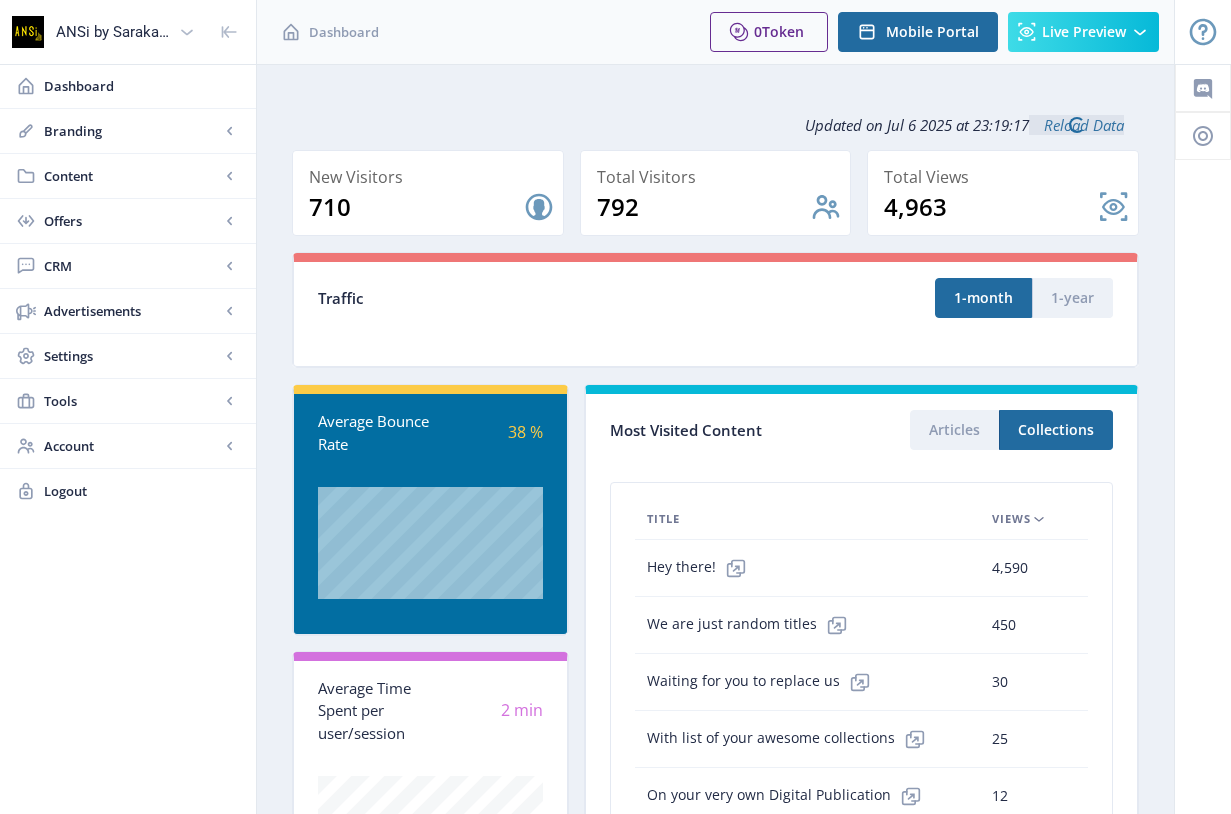 scroll, scrollTop: 0, scrollLeft: 0, axis: both 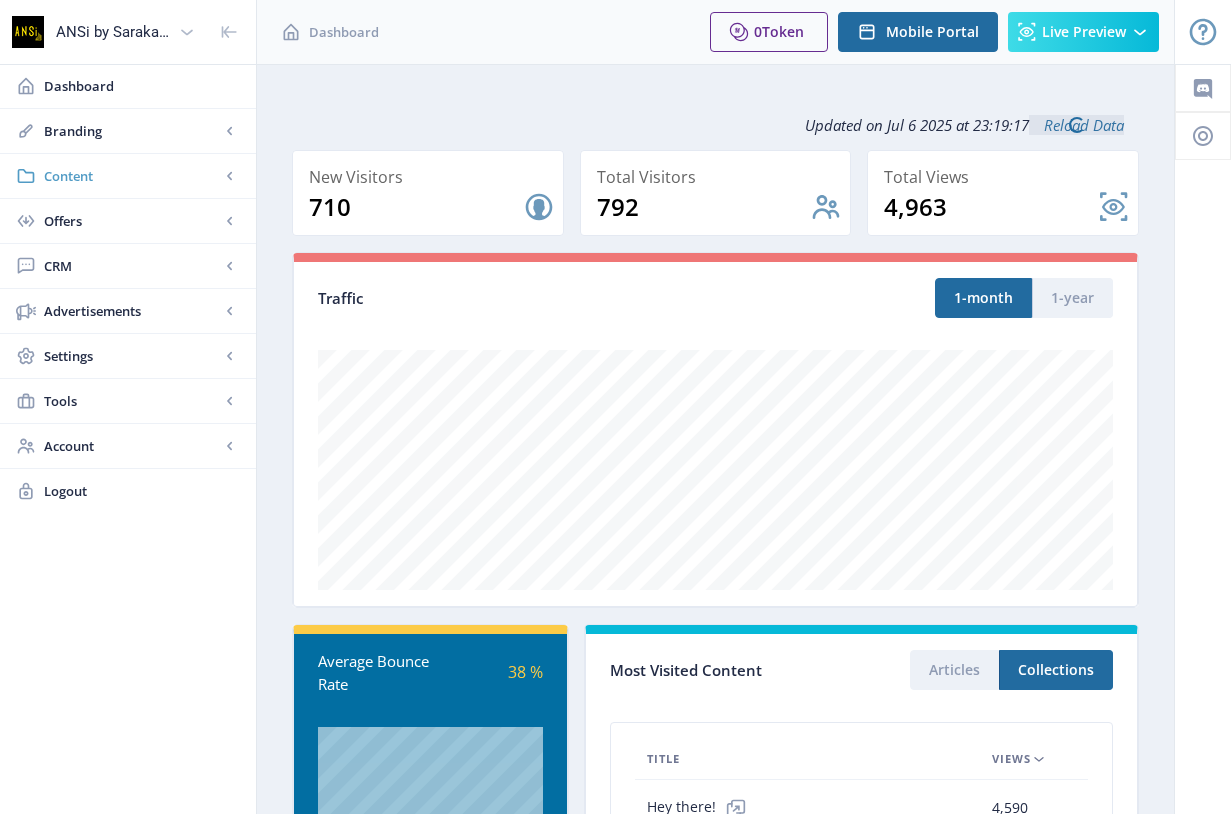 click on "Content" at bounding box center [128, 176] 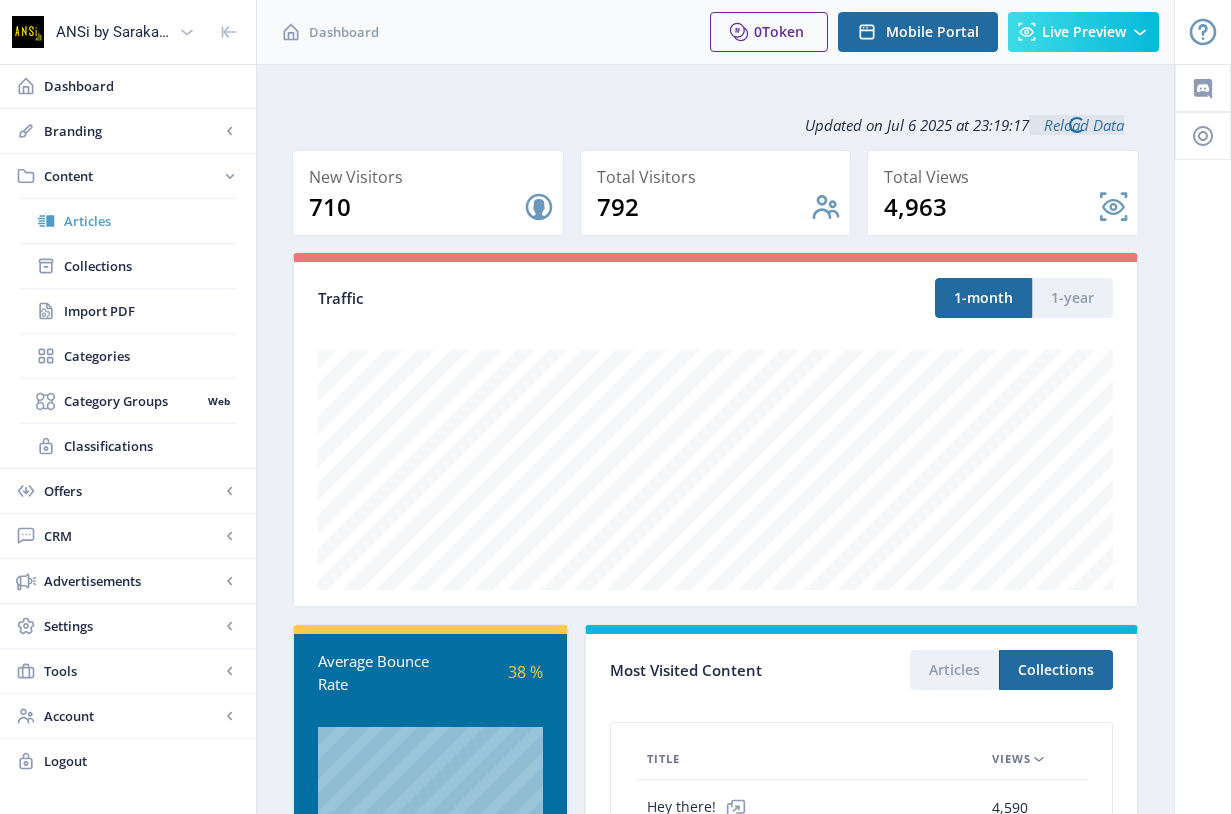 click on "Articles" at bounding box center (128, 221) 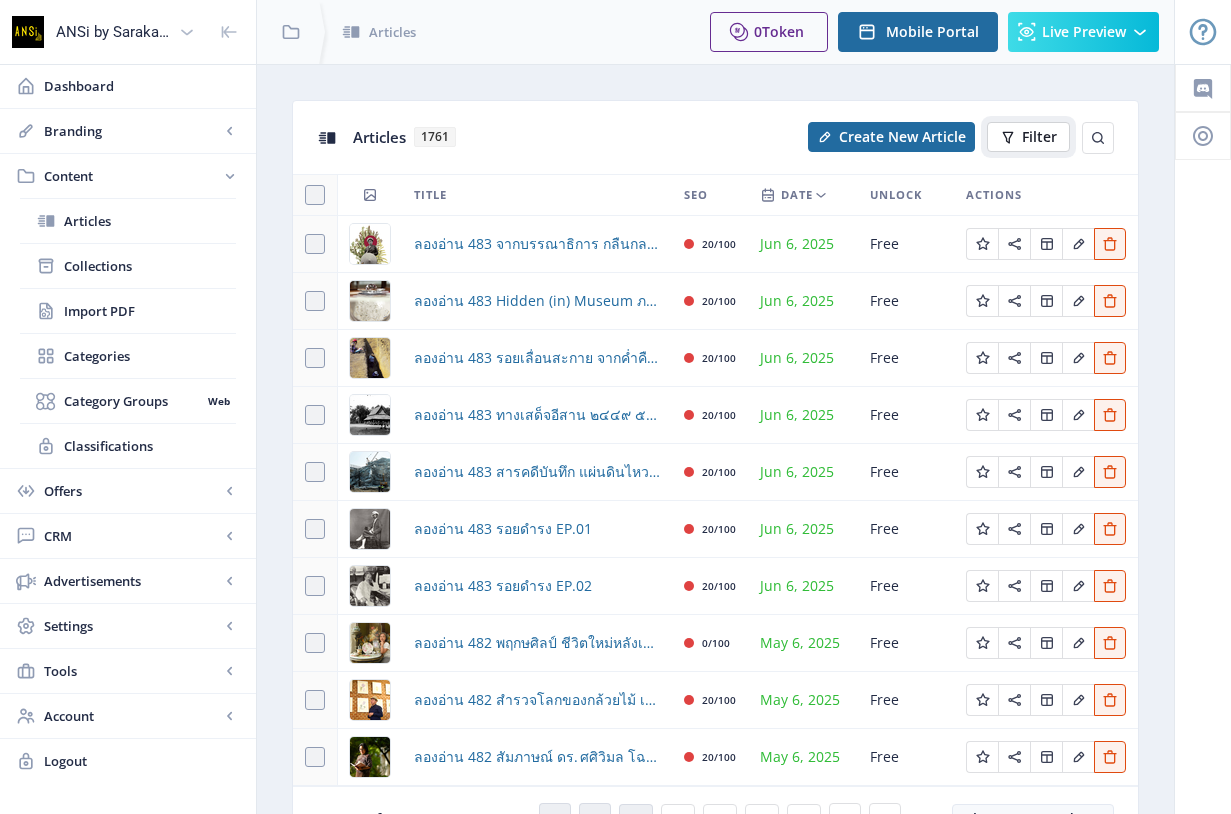 click on "Filter" at bounding box center (1039, 137) 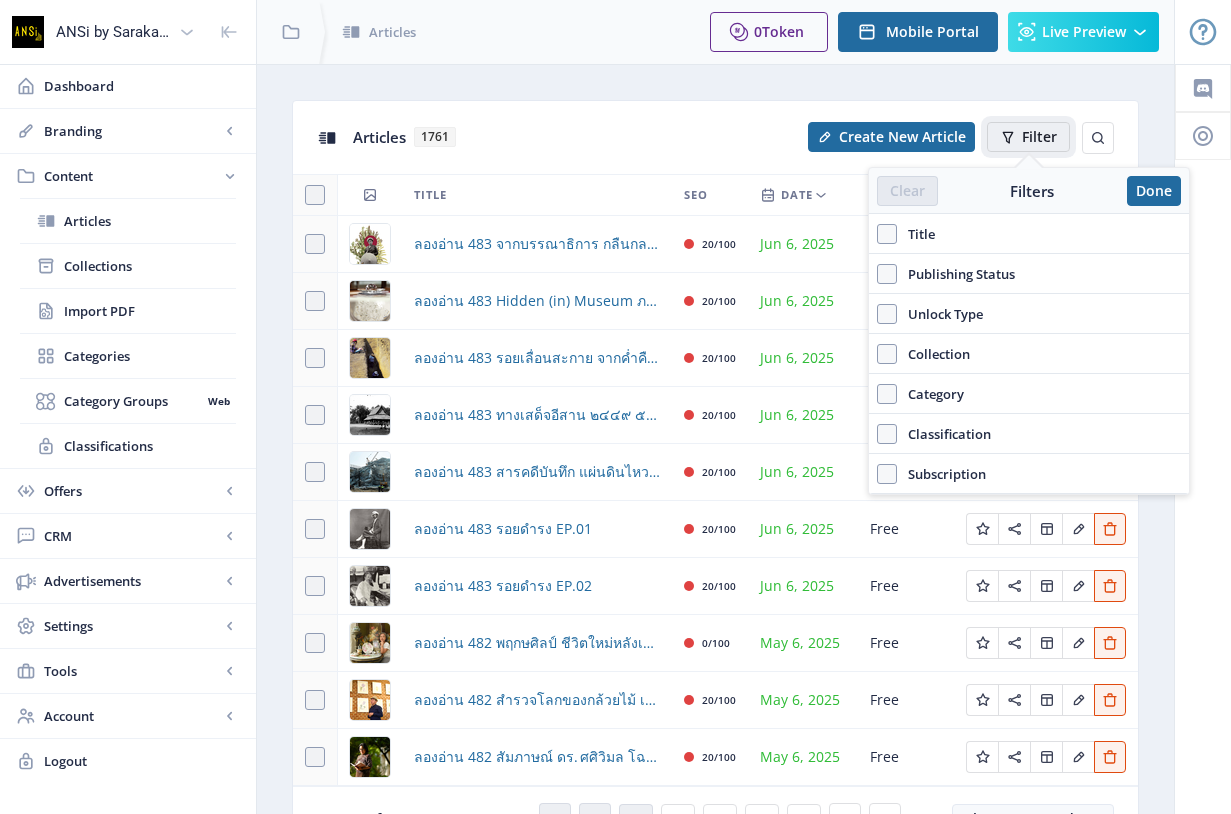 type 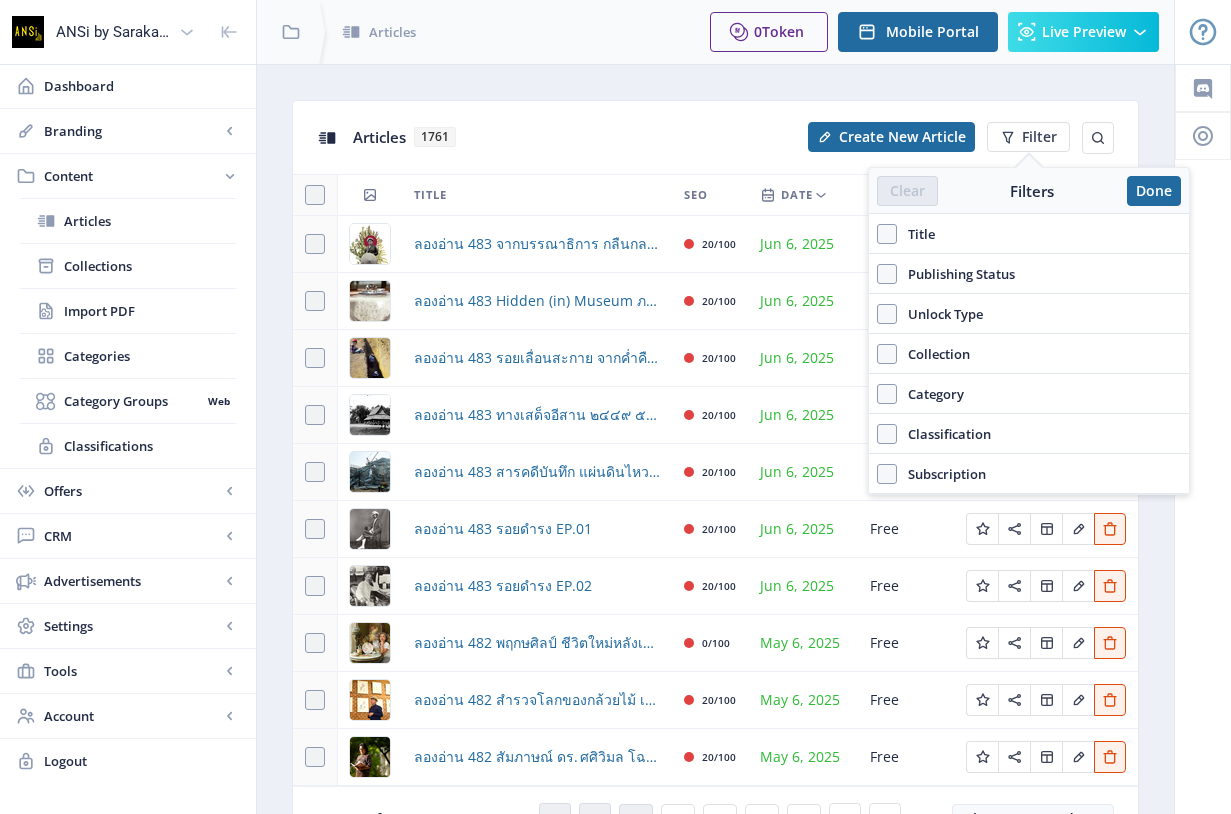 click on "Title" at bounding box center (1029, 234) 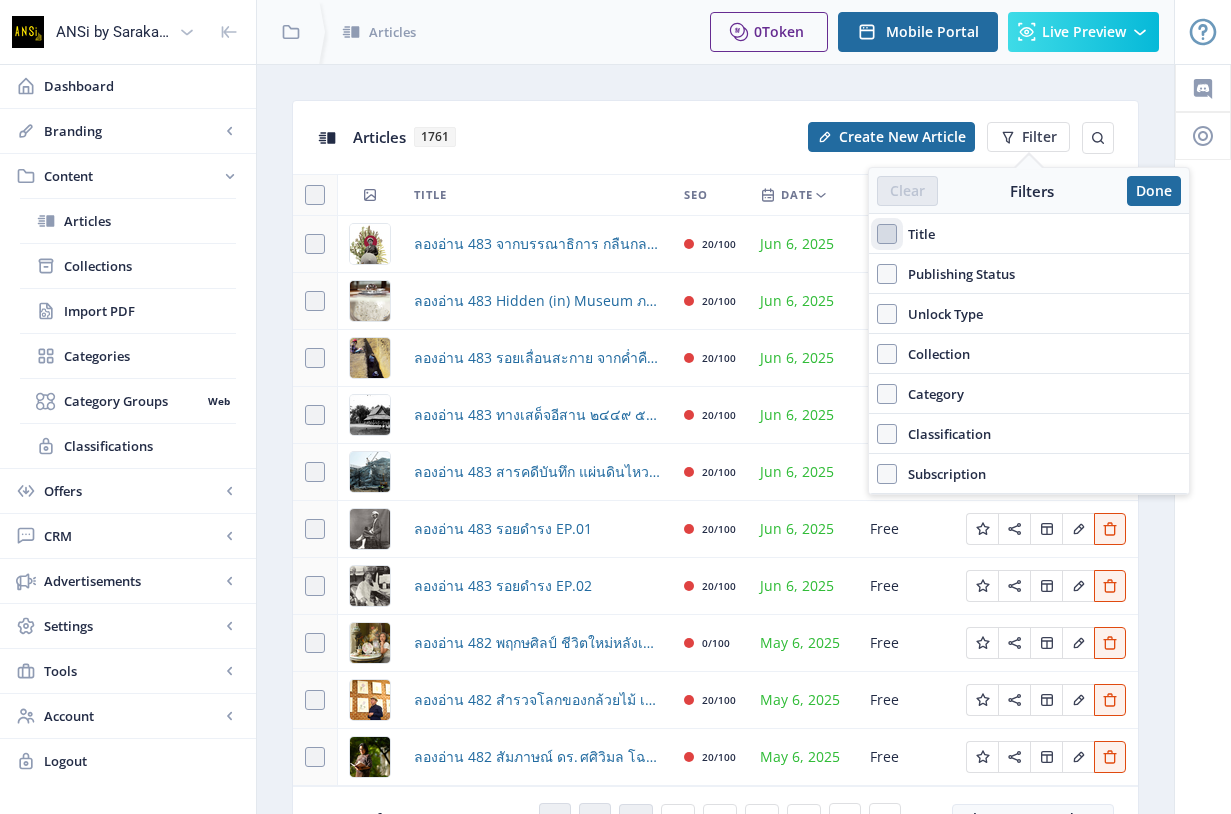click on "Title" at bounding box center (877, 234) 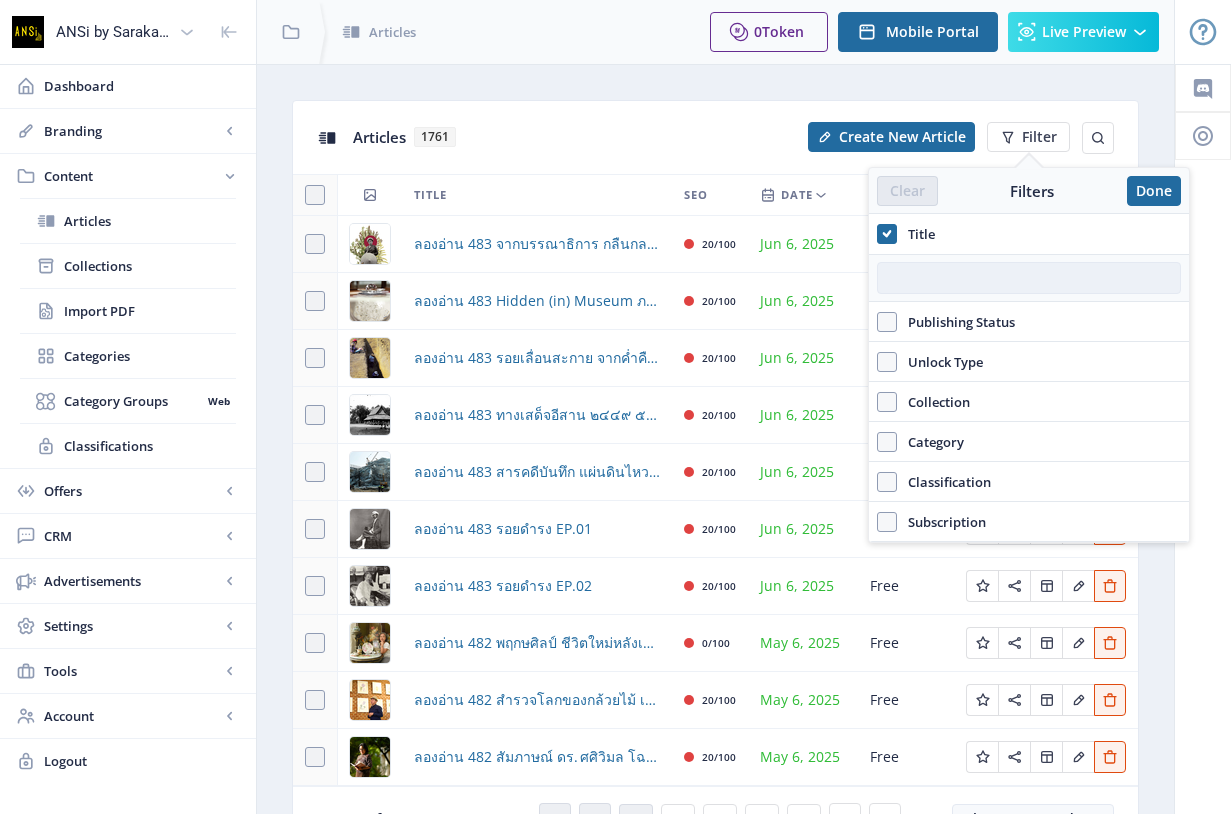click at bounding box center [1029, 278] 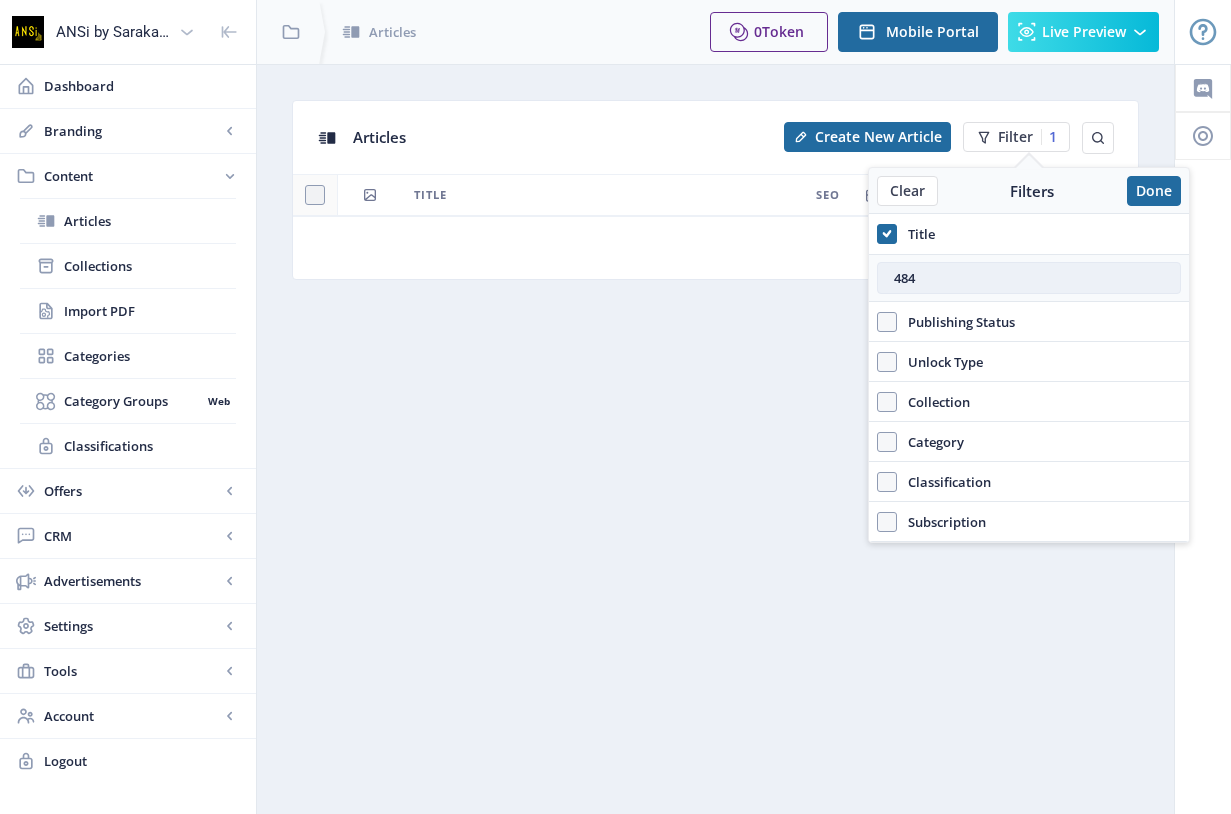 type on "484" 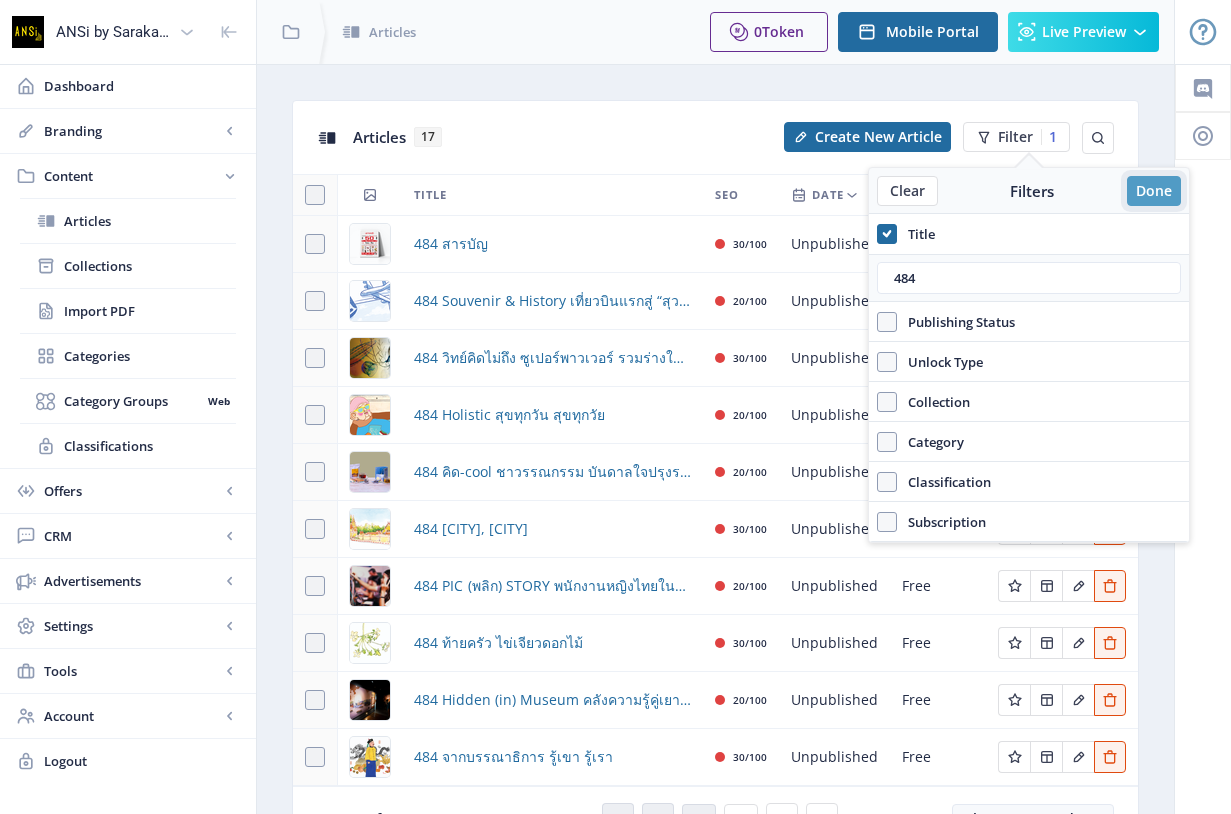 click on "Done" at bounding box center (1154, 191) 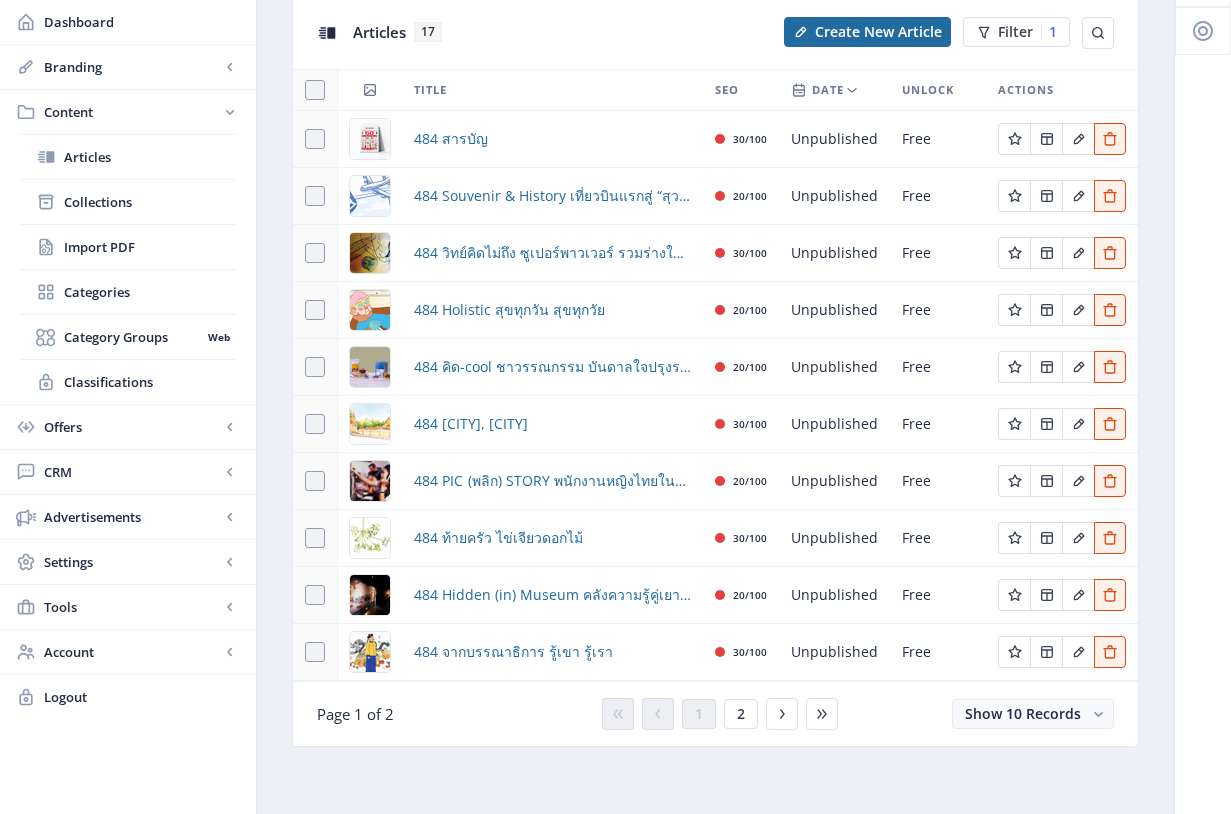 scroll, scrollTop: 108, scrollLeft: 0, axis: vertical 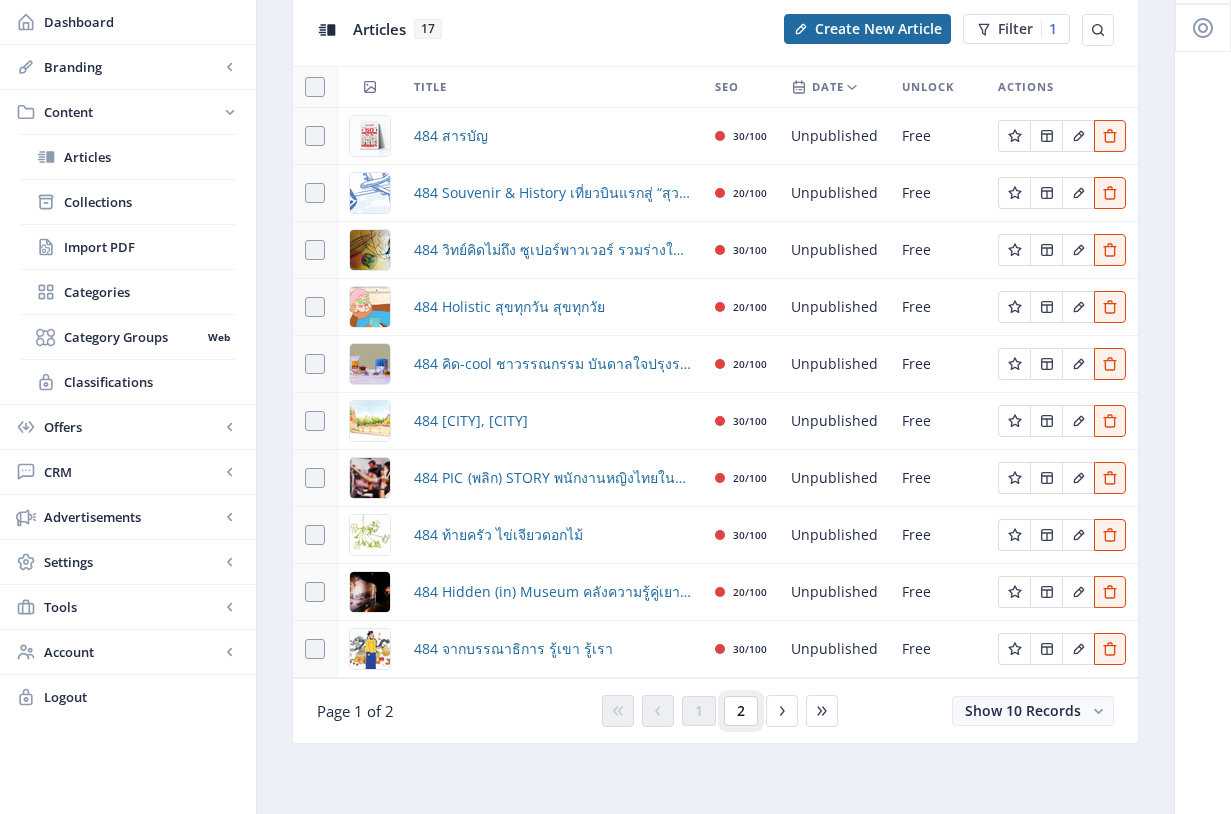 click on "2" at bounding box center (741, 711) 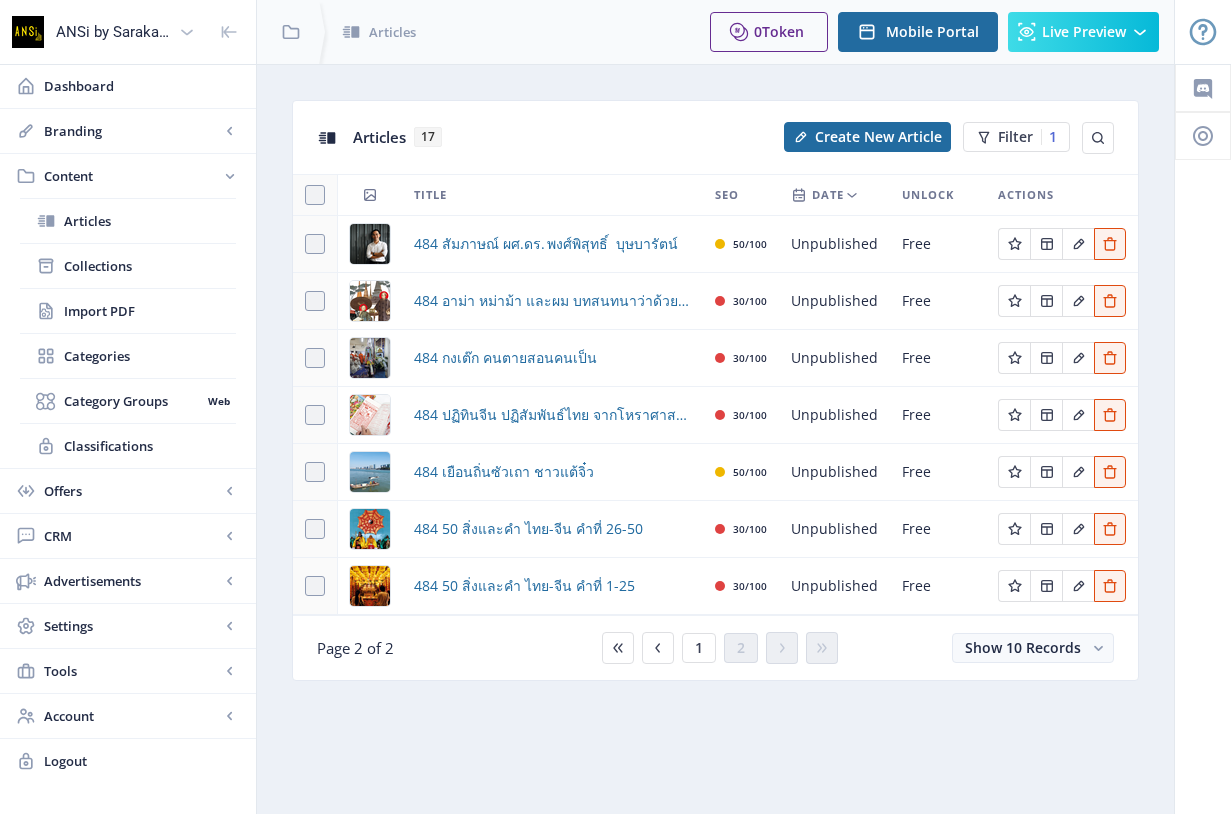 scroll, scrollTop: 0, scrollLeft: 0, axis: both 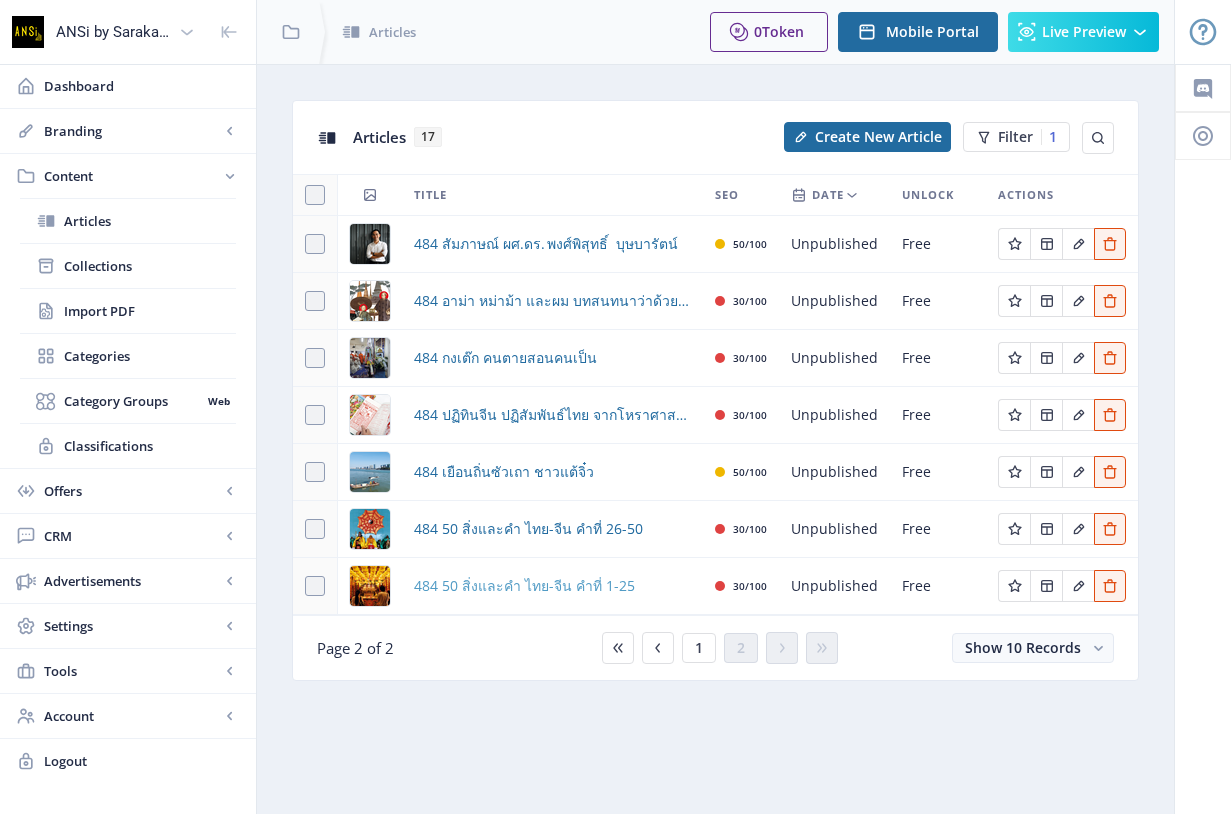 click on "484 50 สิ่งและคำ ไทย-จีน คำที่ 1-25" at bounding box center [524, 586] 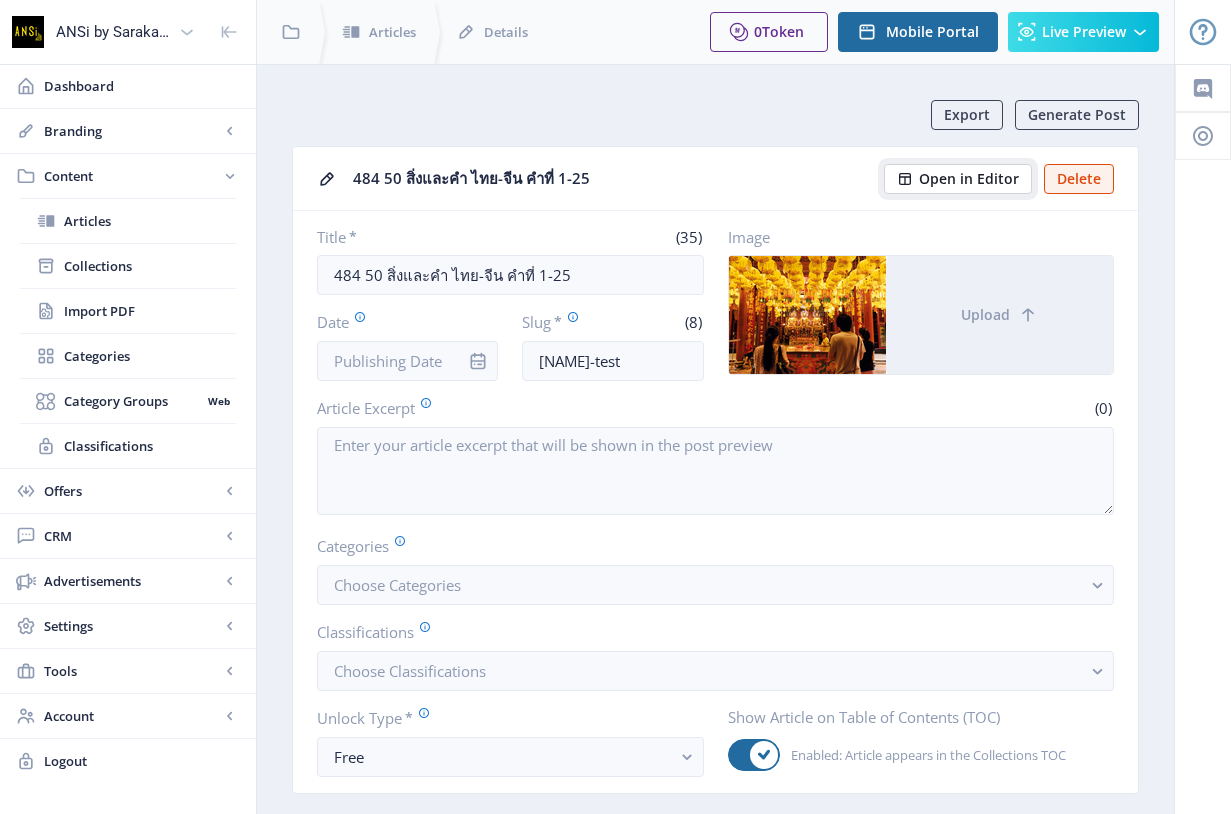 click on "Open in Editor" at bounding box center (969, 179) 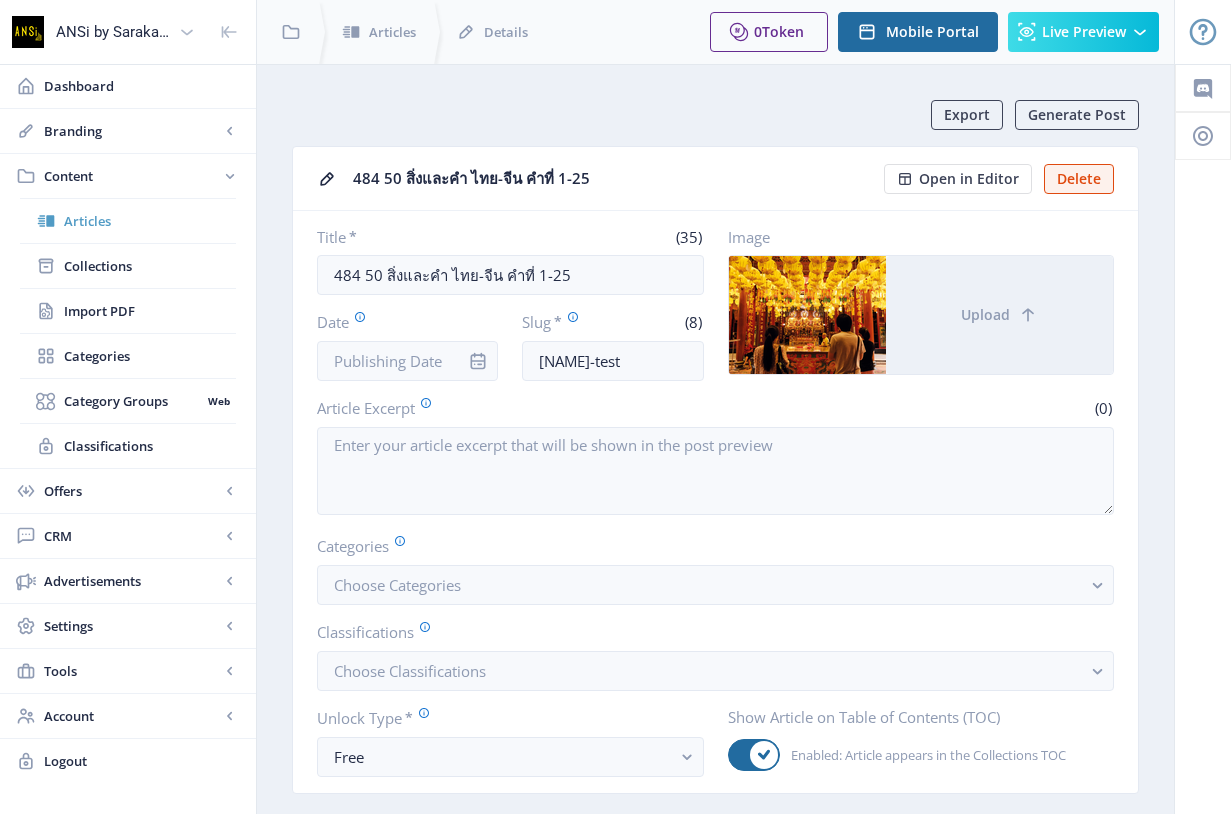 click on "Articles" at bounding box center [150, 221] 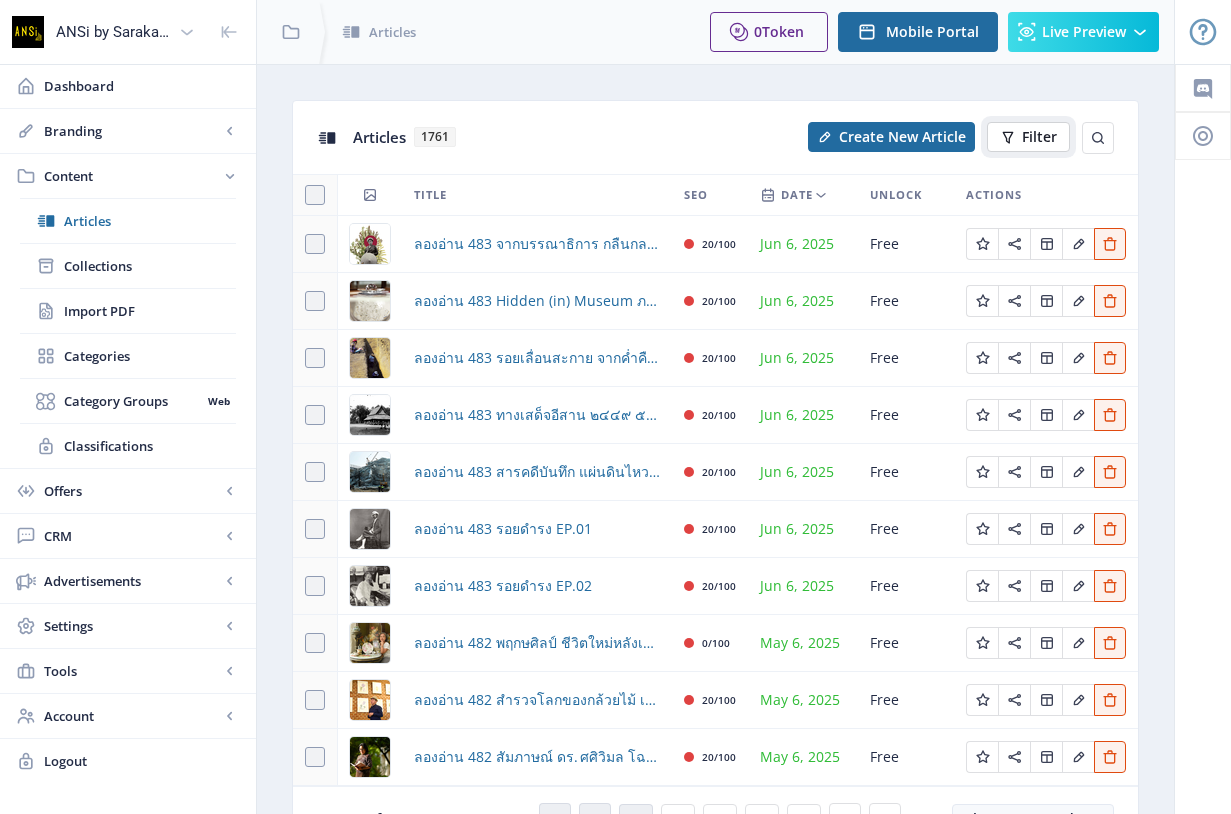 click on "Filter" at bounding box center (1039, 137) 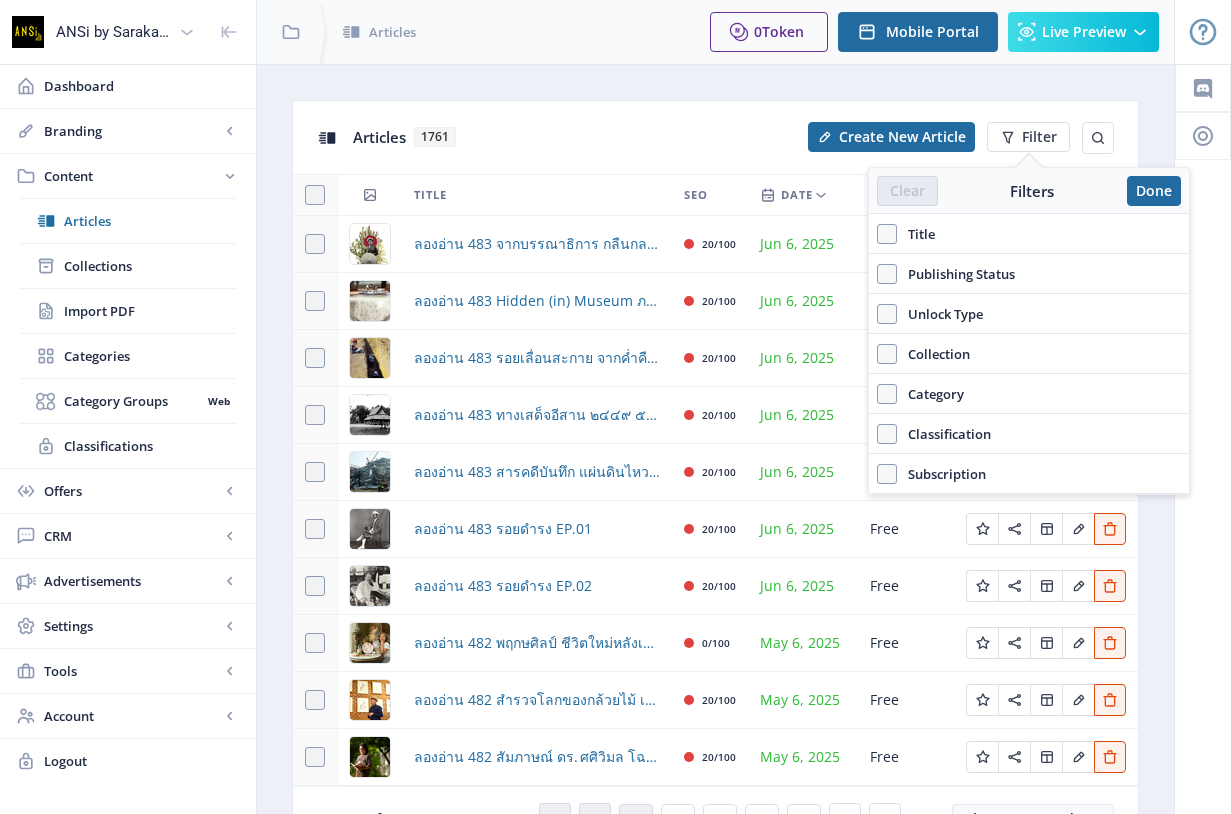 click on "Title" at bounding box center [1029, 234] 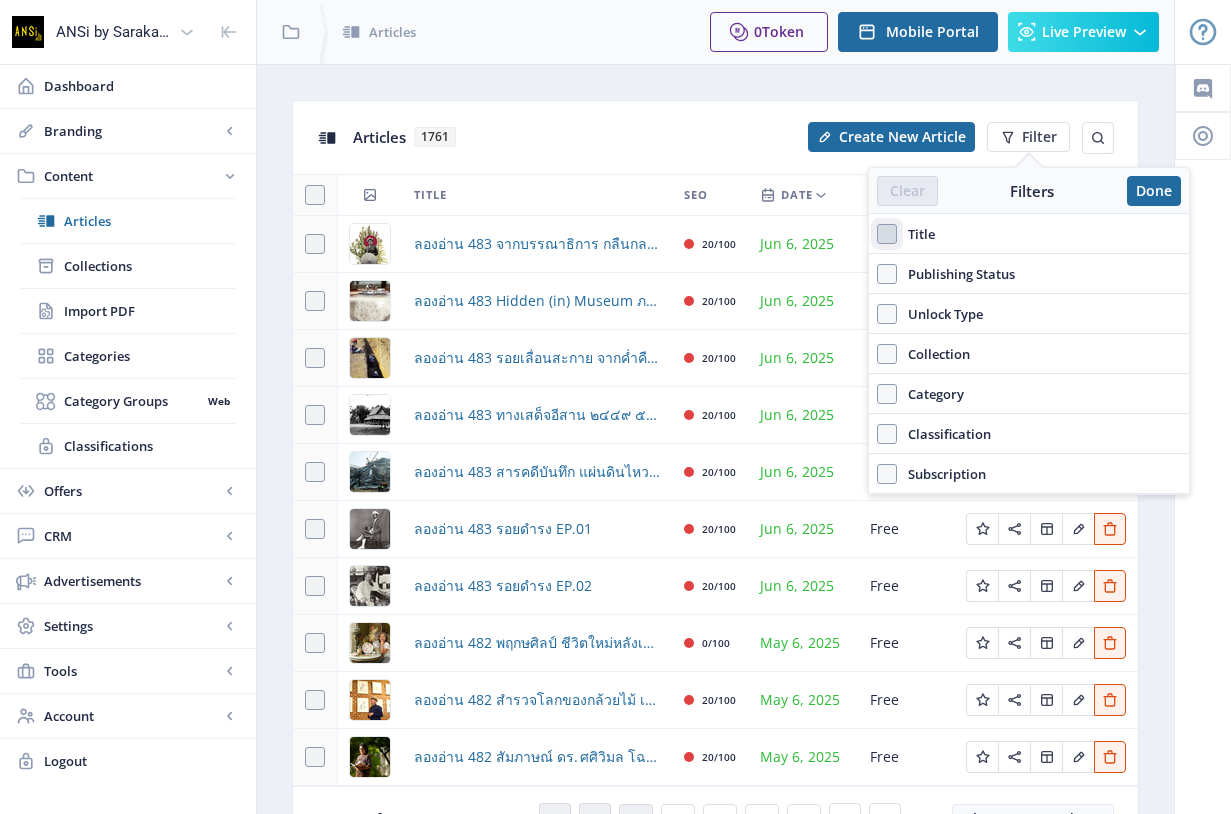 click on "Title" at bounding box center (877, 234) 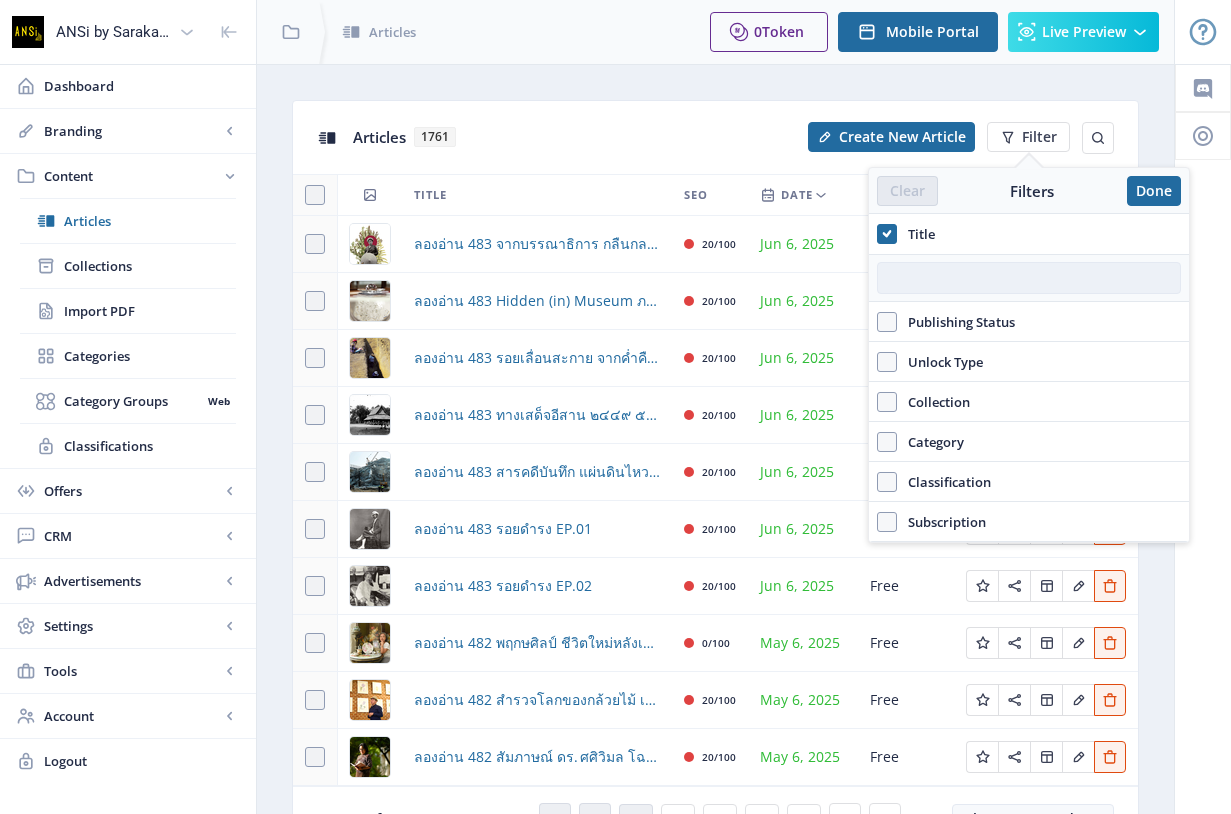 click at bounding box center (1029, 278) 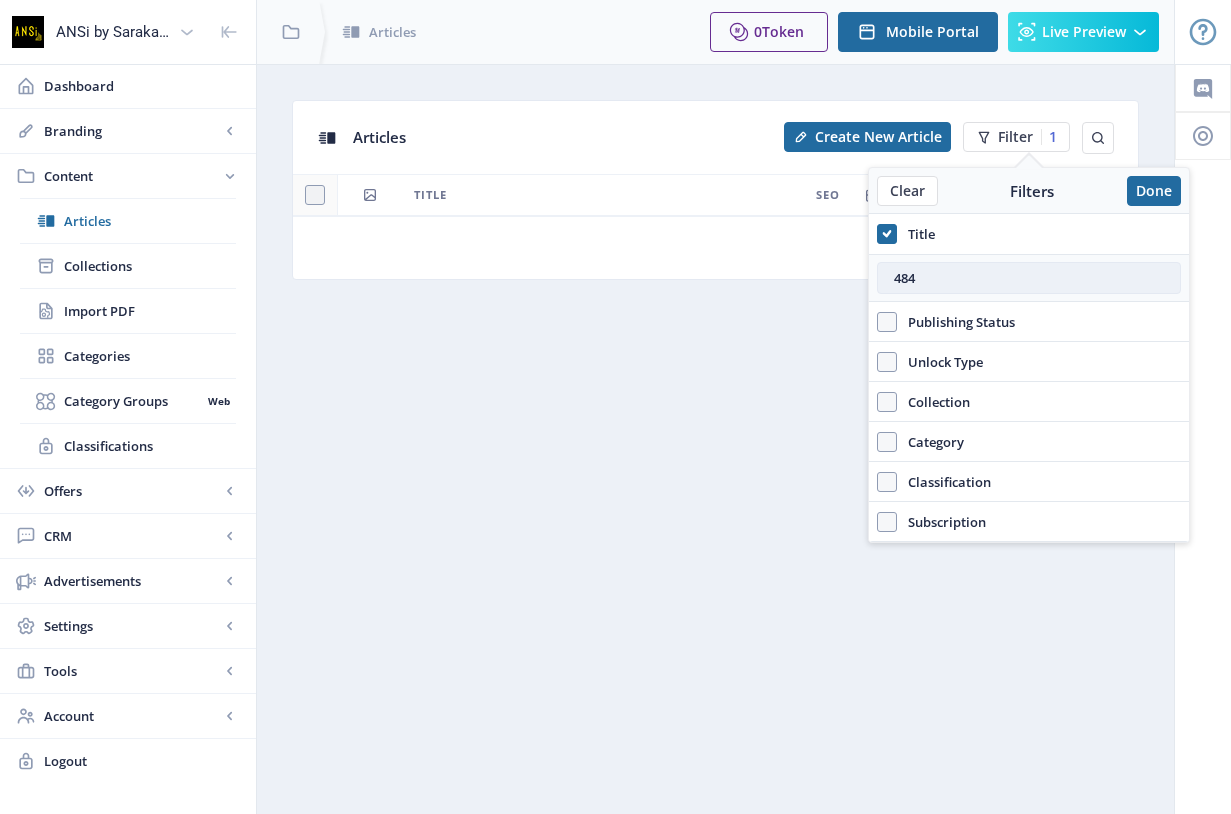 type on "484" 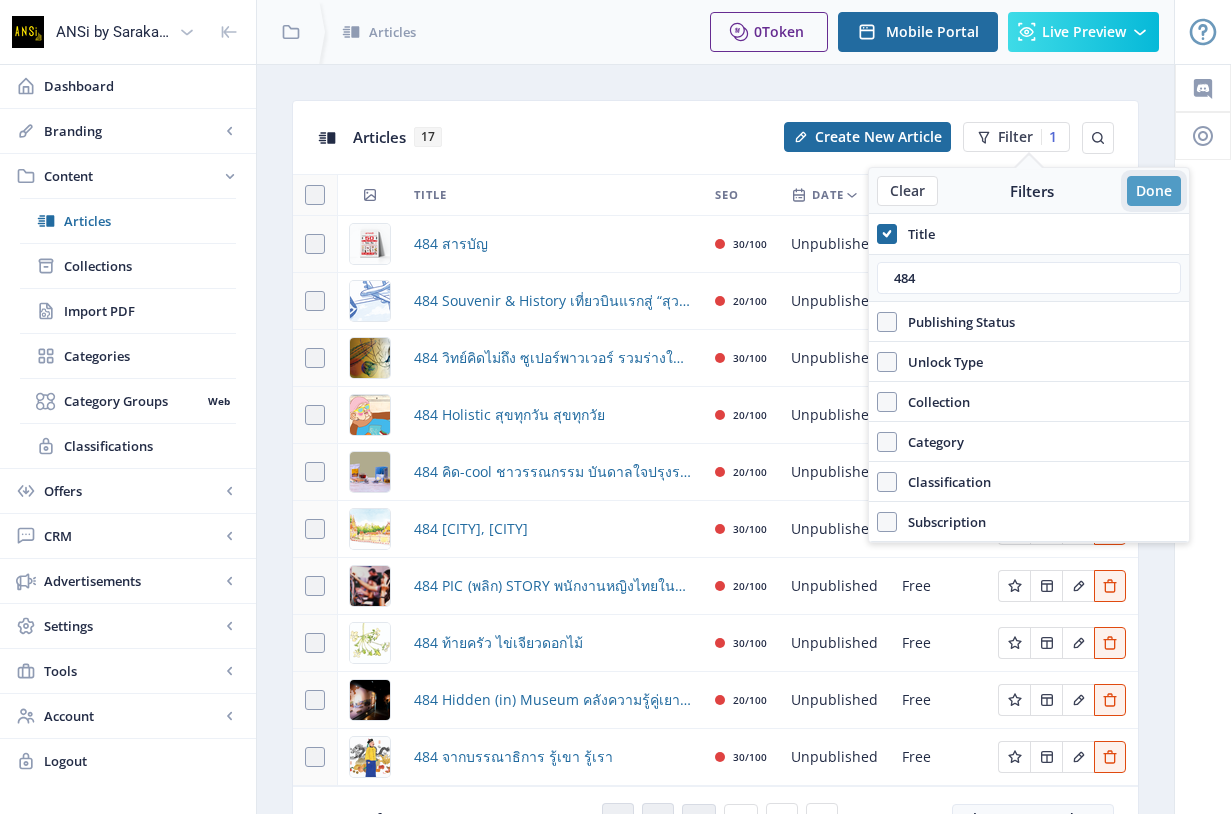 click on "Done" at bounding box center (1154, 191) 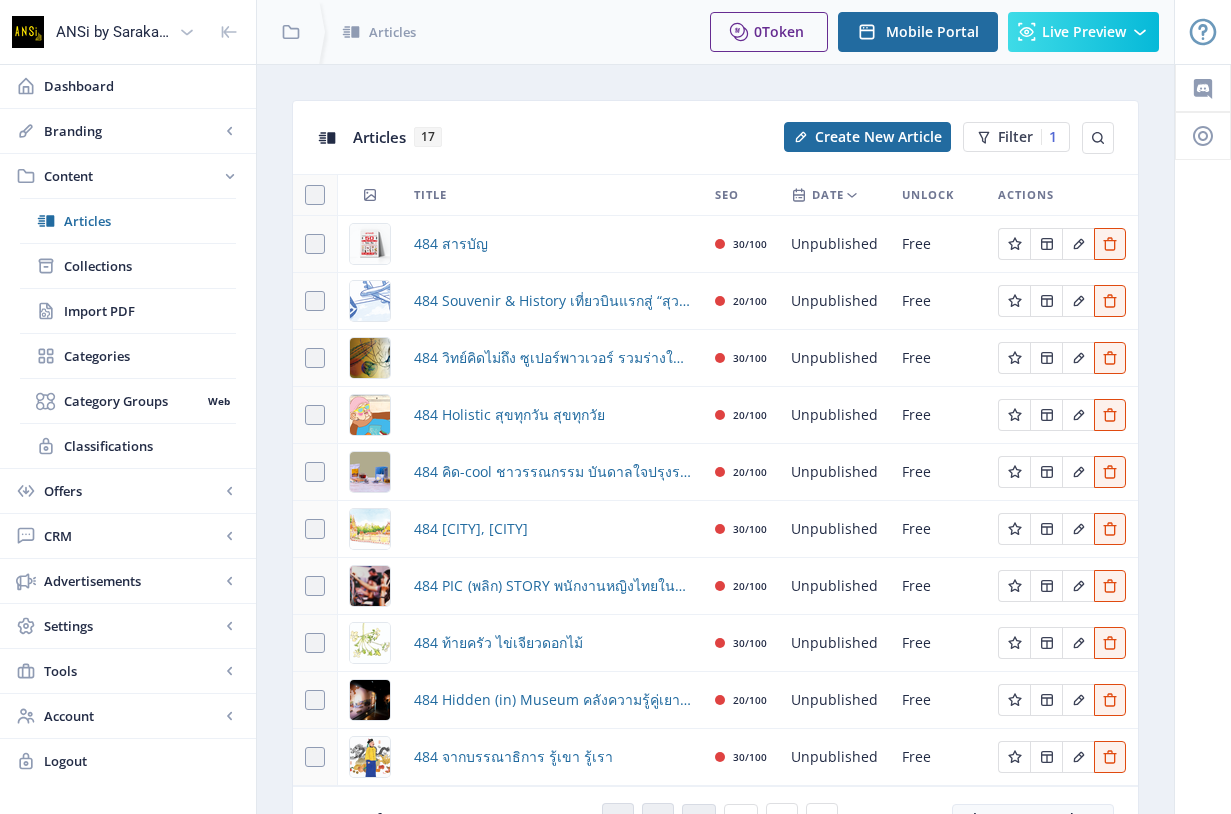 scroll, scrollTop: 108, scrollLeft: 0, axis: vertical 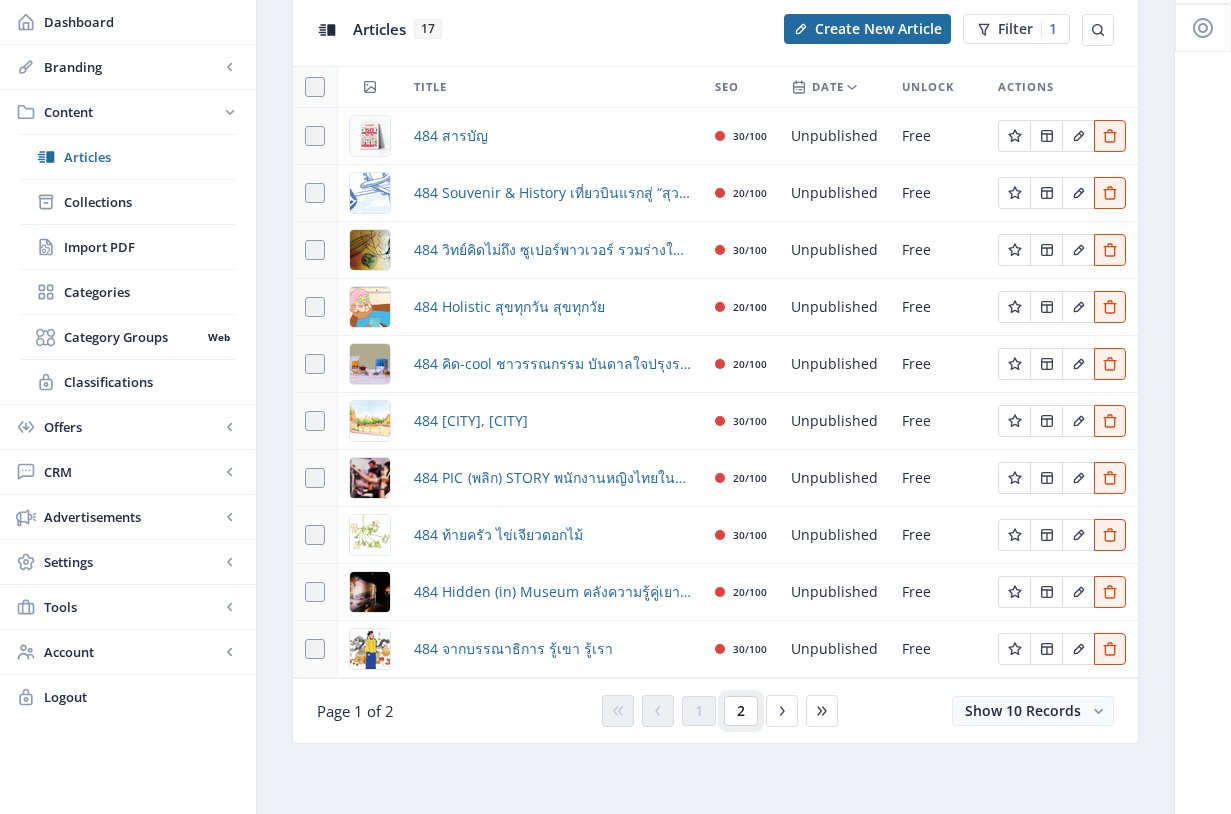 click on "2" at bounding box center [741, 711] 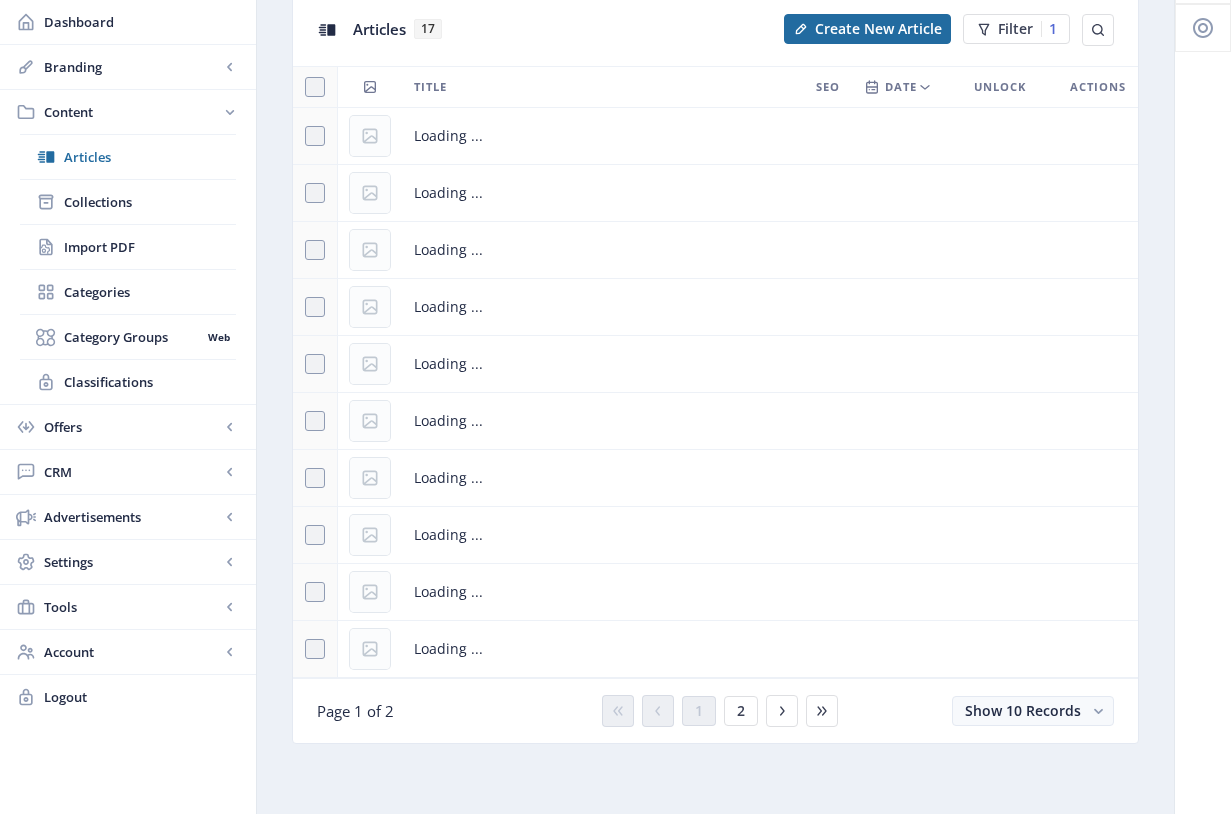 scroll, scrollTop: 0, scrollLeft: 0, axis: both 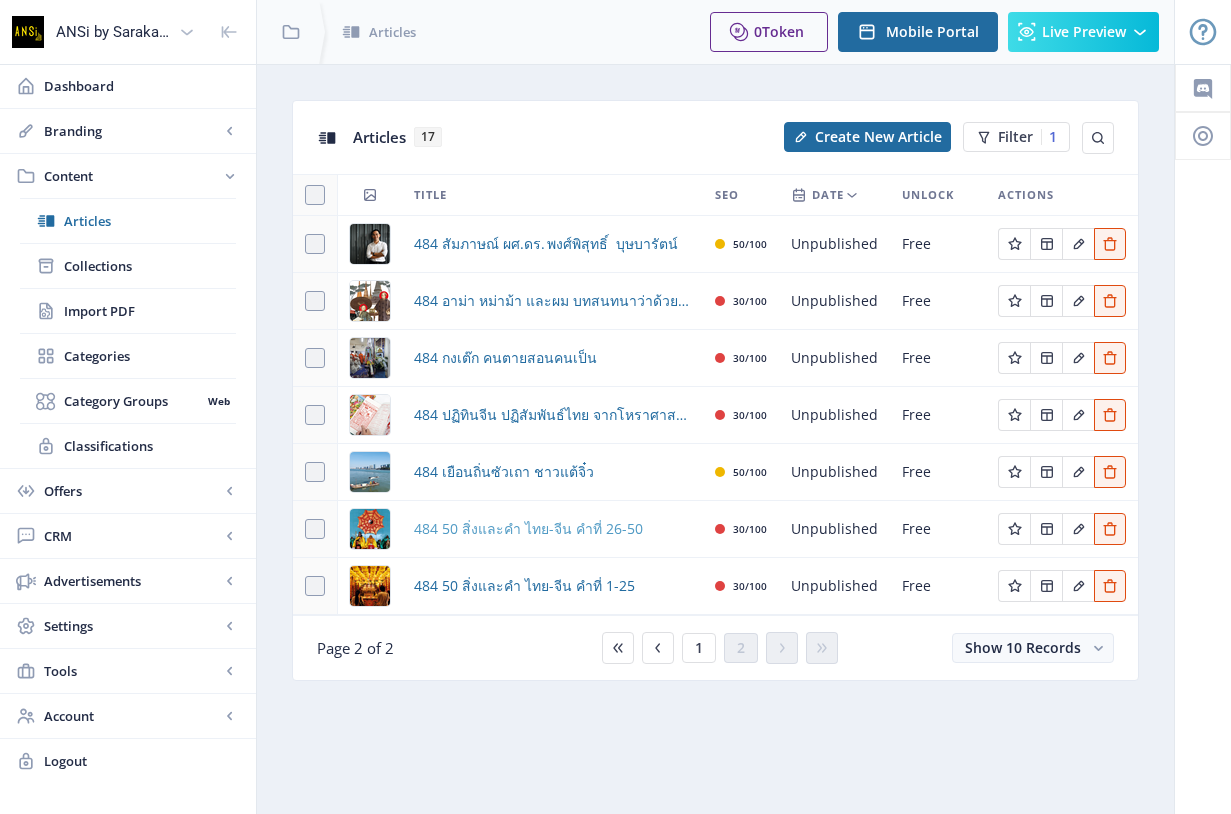 click on "484 50 สิ่งและคำ ไทย-จีน คำที่ 26-50" at bounding box center [528, 529] 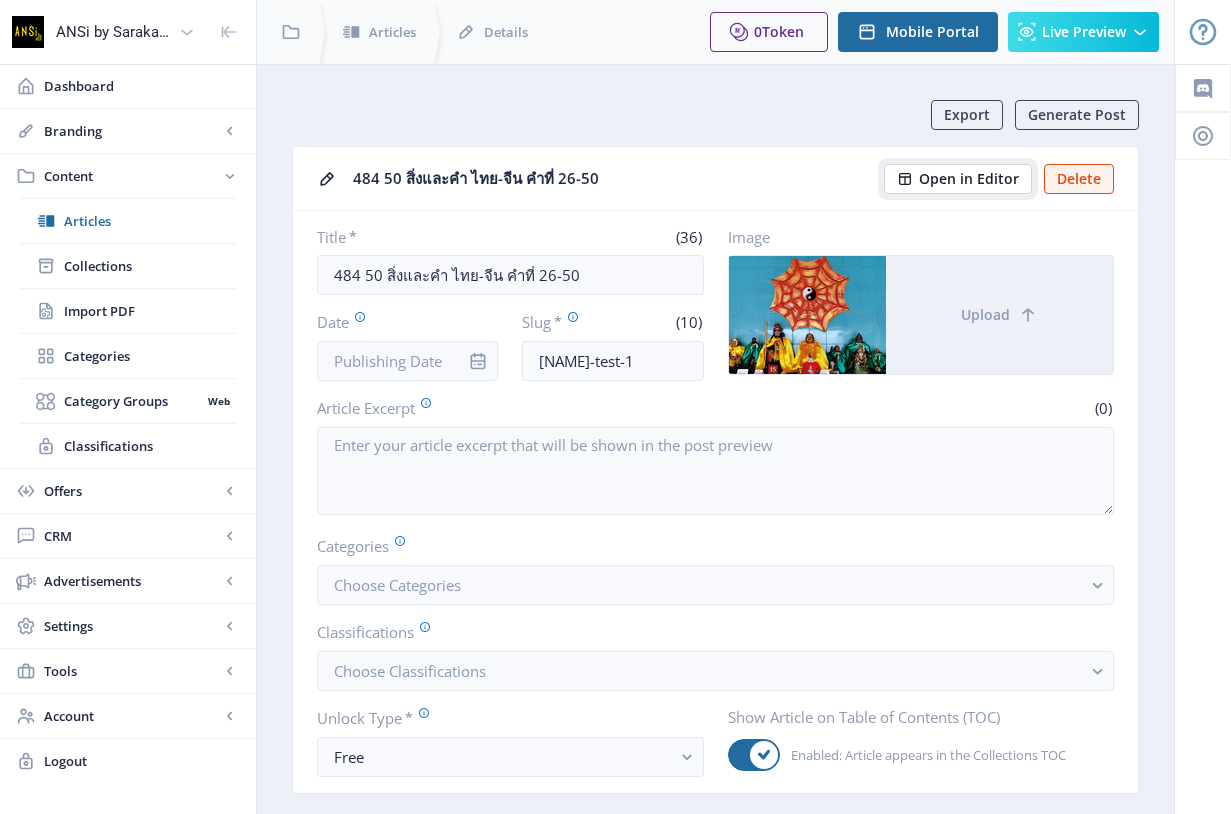 click on "Open in Editor" at bounding box center [958, 179] 